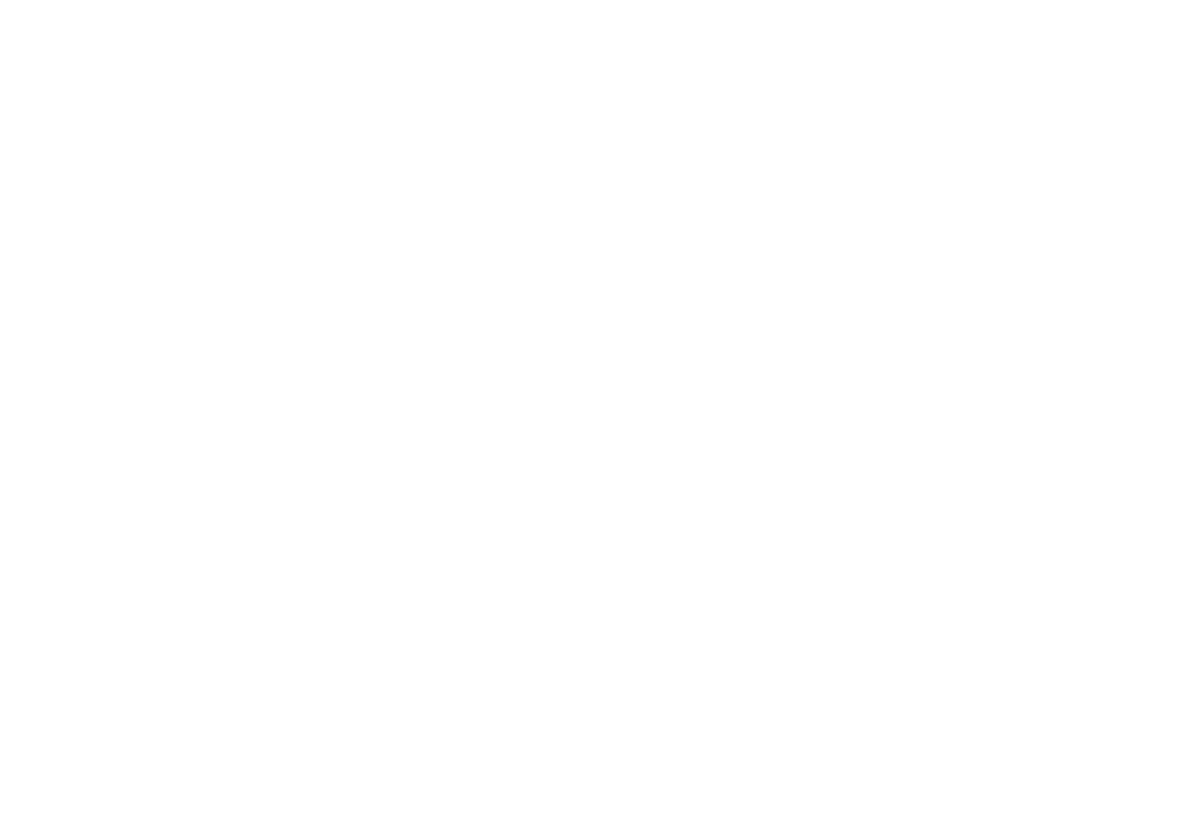 scroll, scrollTop: 0, scrollLeft: 0, axis: both 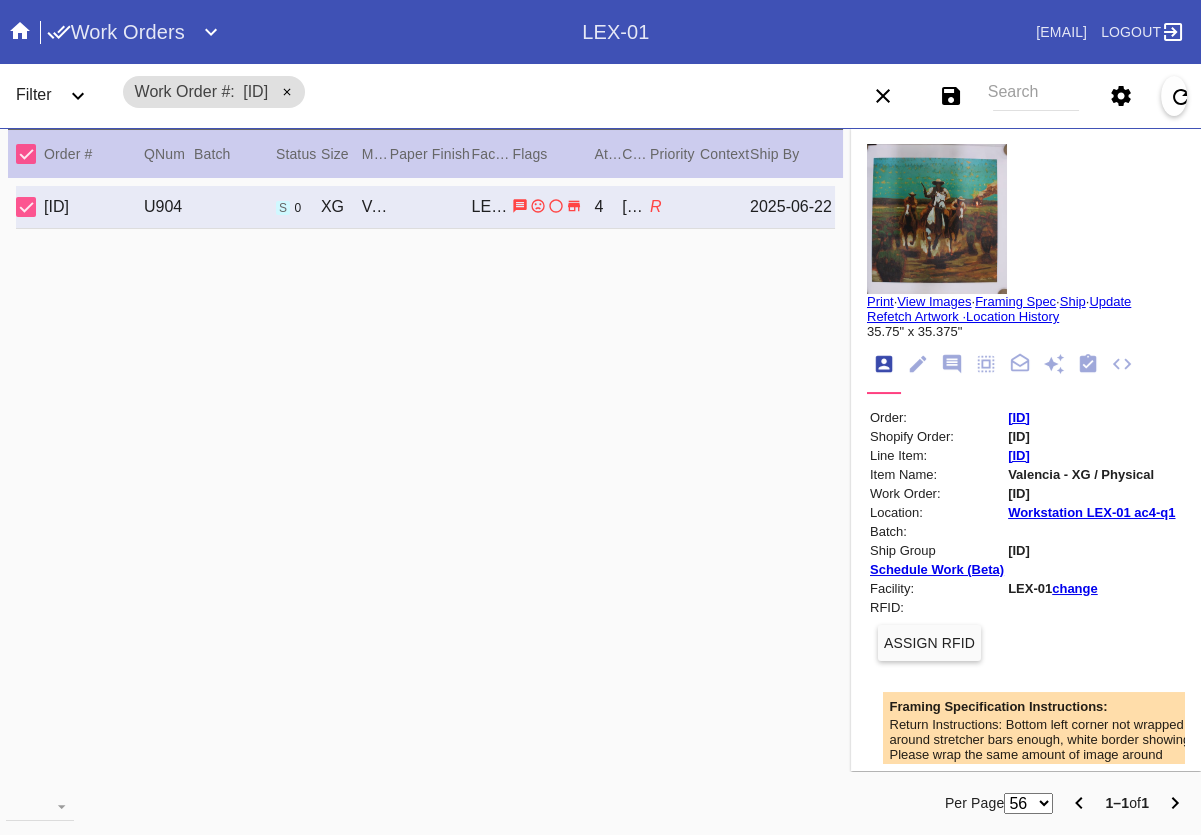 click at bounding box center [952, 364] 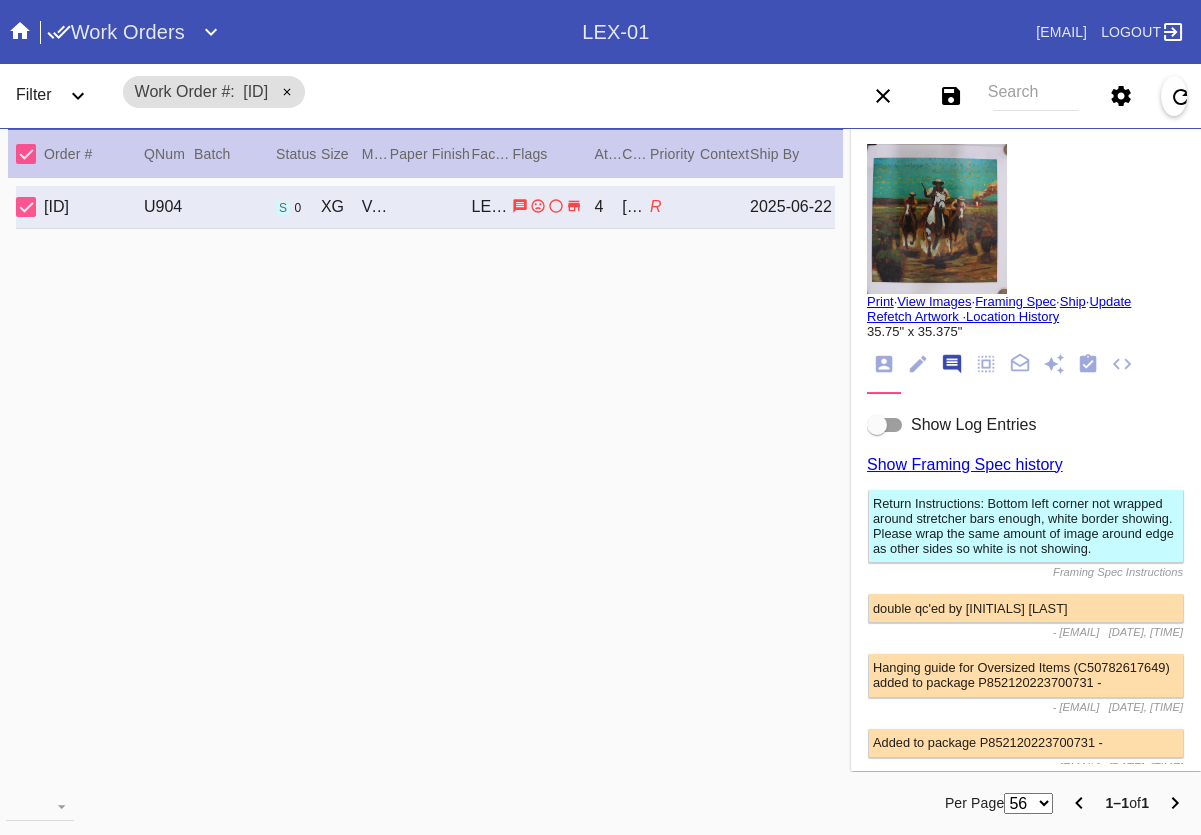 scroll, scrollTop: 123, scrollLeft: 0, axis: vertical 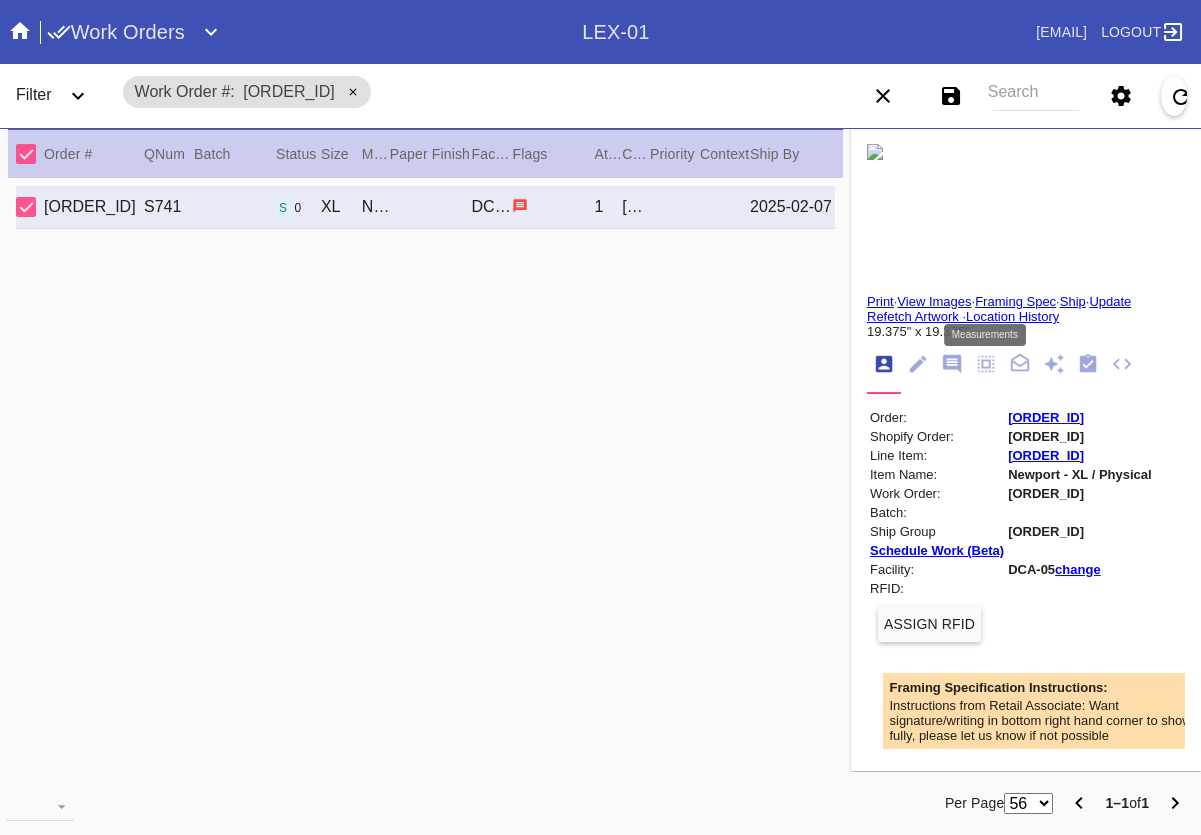 click at bounding box center [986, 364] 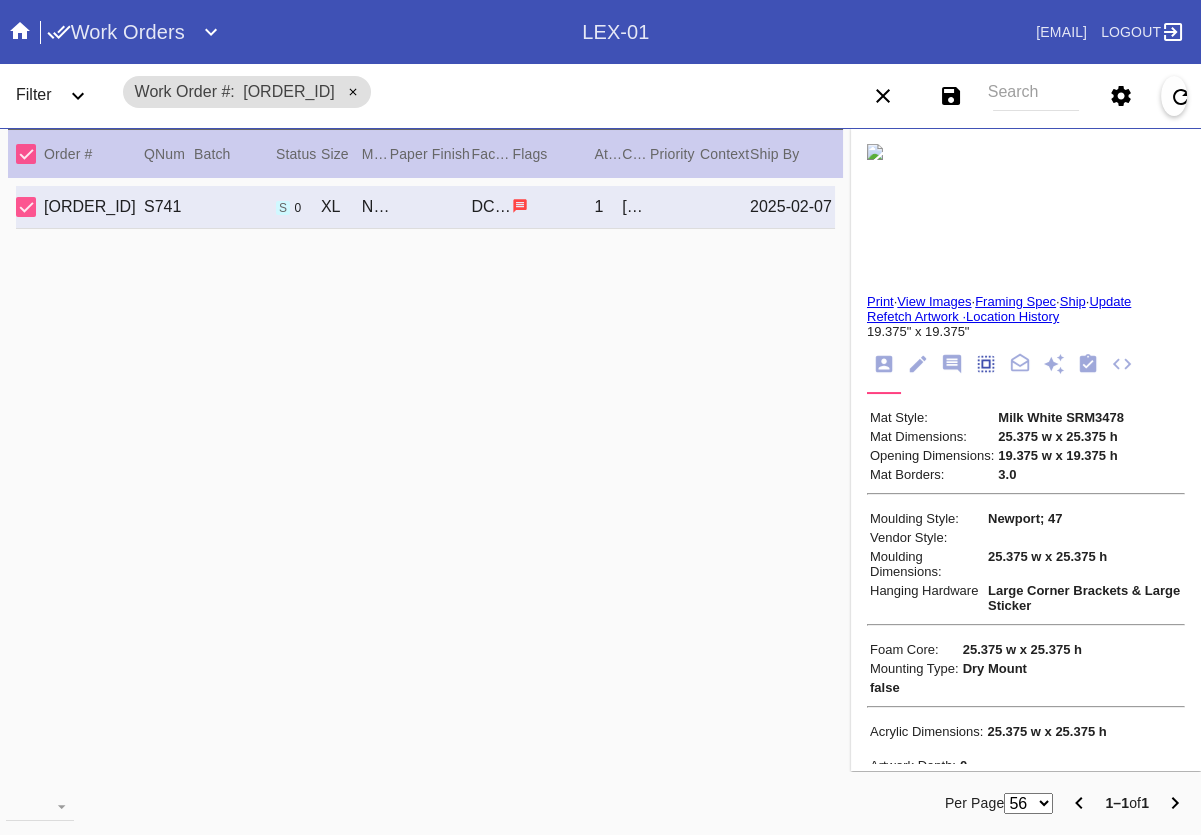 scroll, scrollTop: 173, scrollLeft: 0, axis: vertical 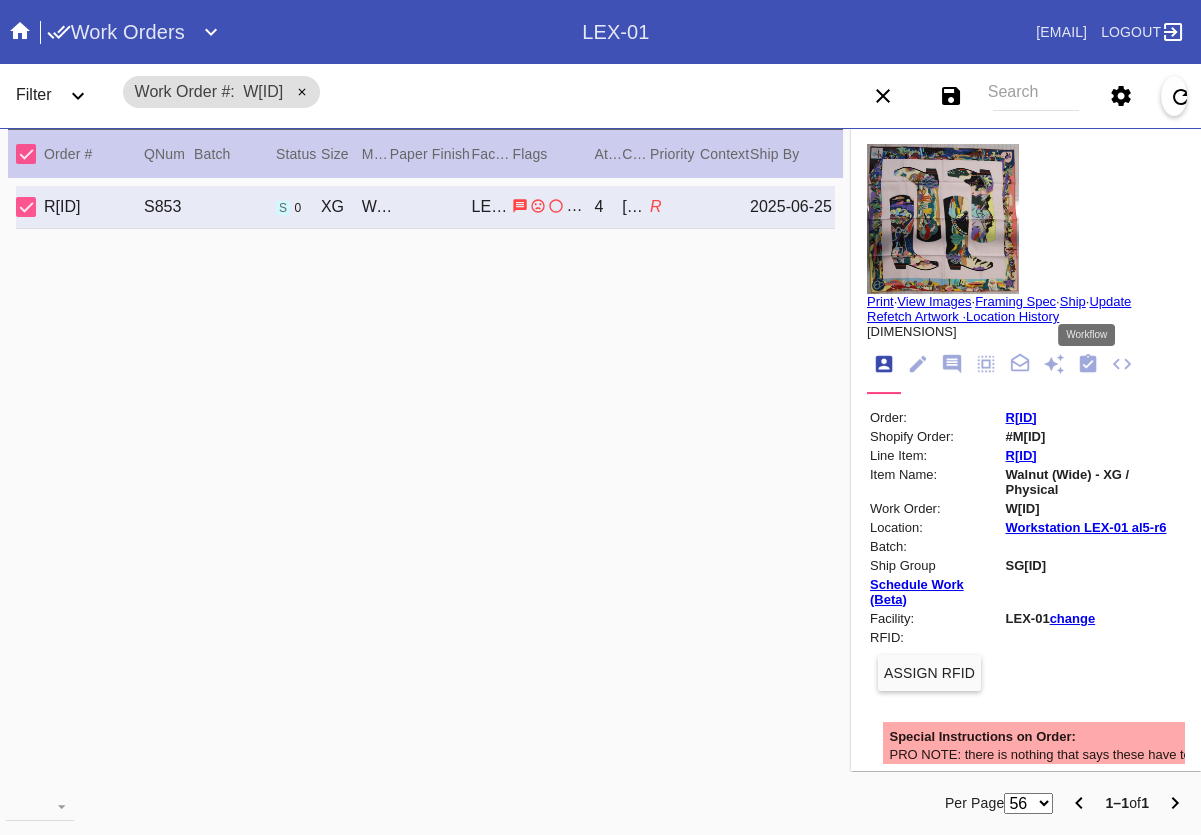 click at bounding box center [1088, 364] 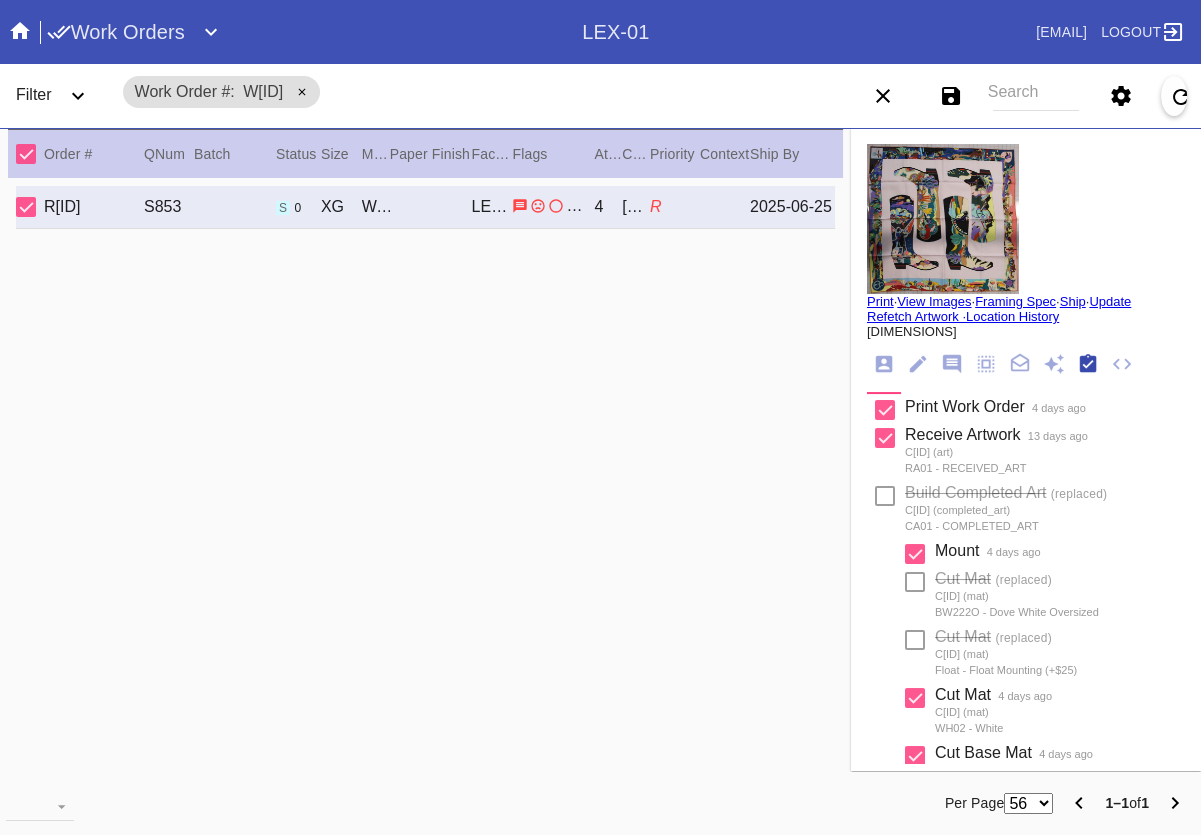 scroll, scrollTop: 322, scrollLeft: 0, axis: vertical 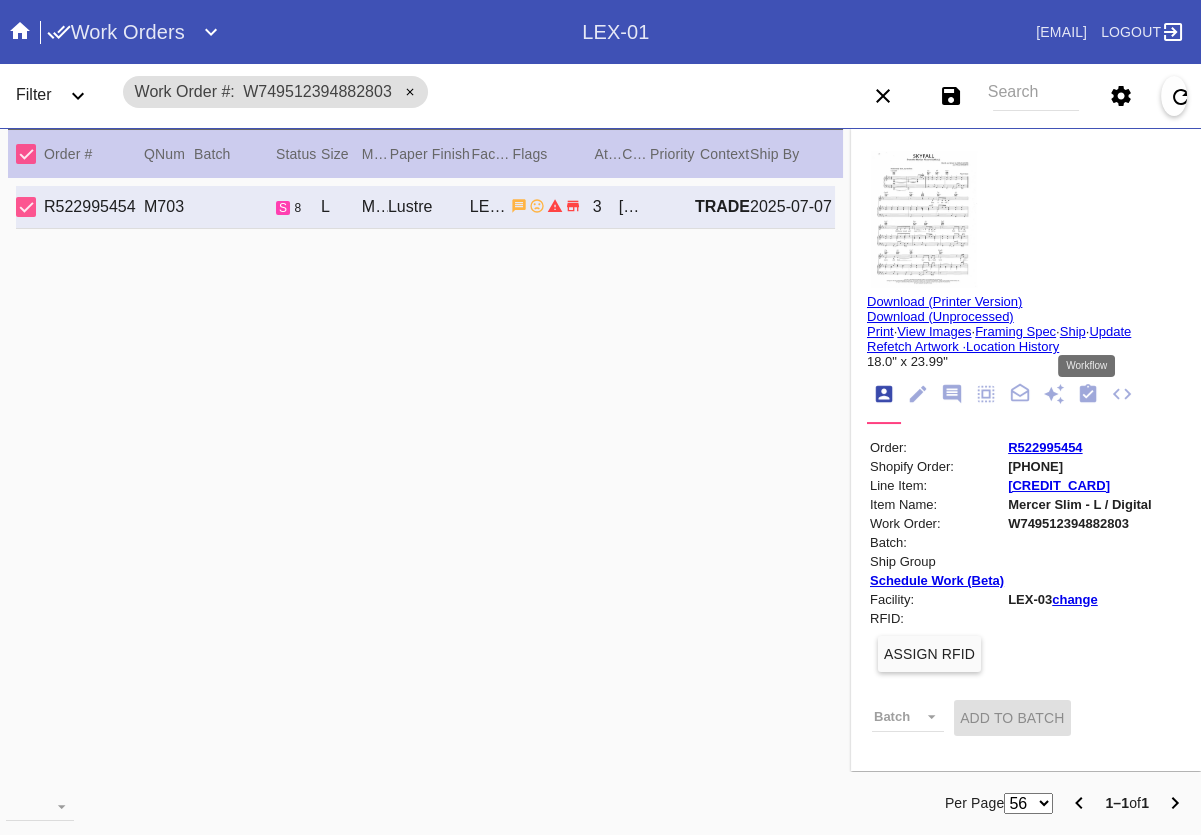 click at bounding box center [1088, 393] 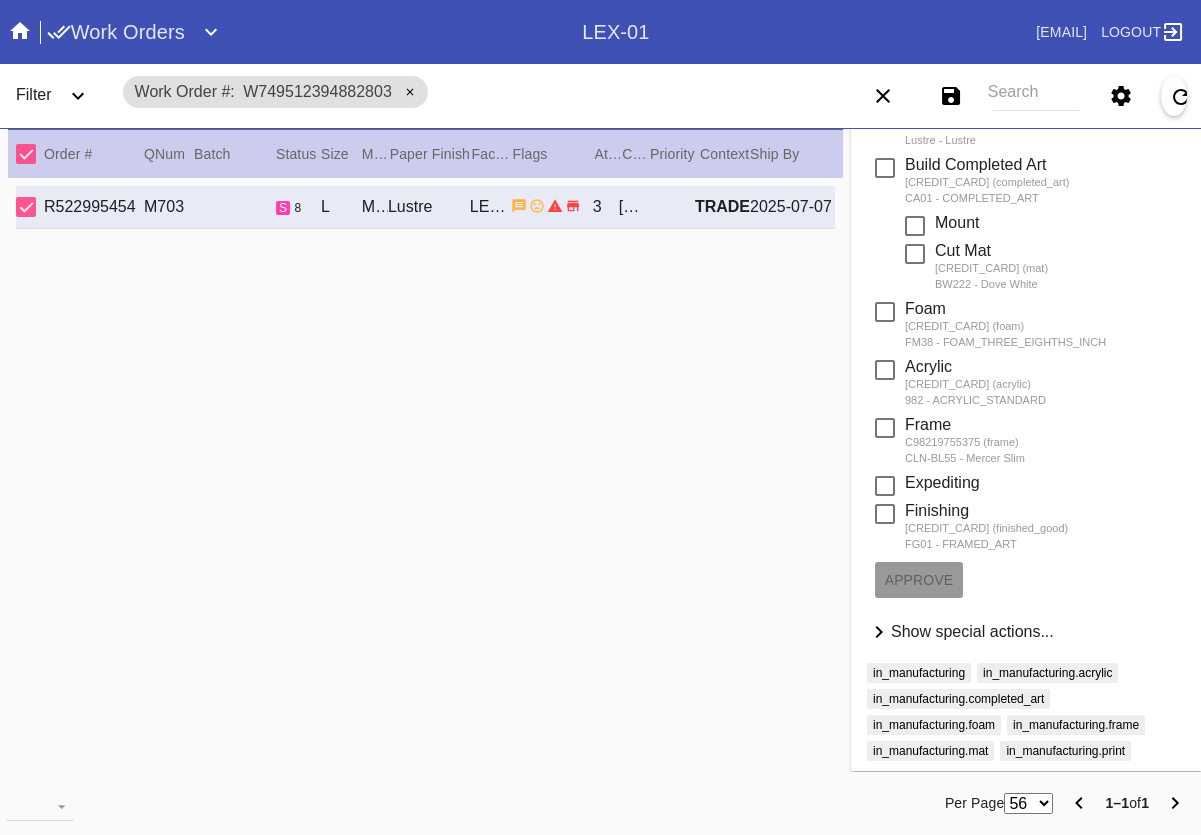 scroll, scrollTop: 424, scrollLeft: 0, axis: vertical 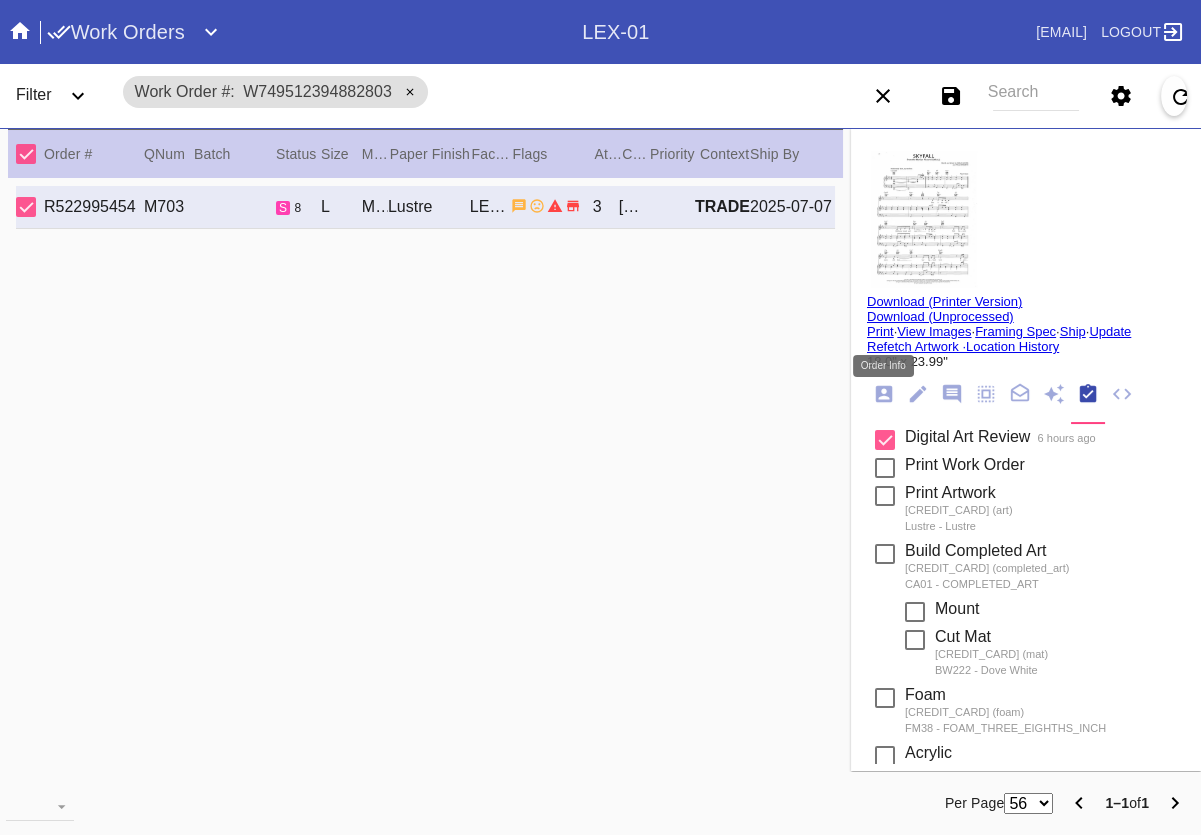 click at bounding box center [884, 394] 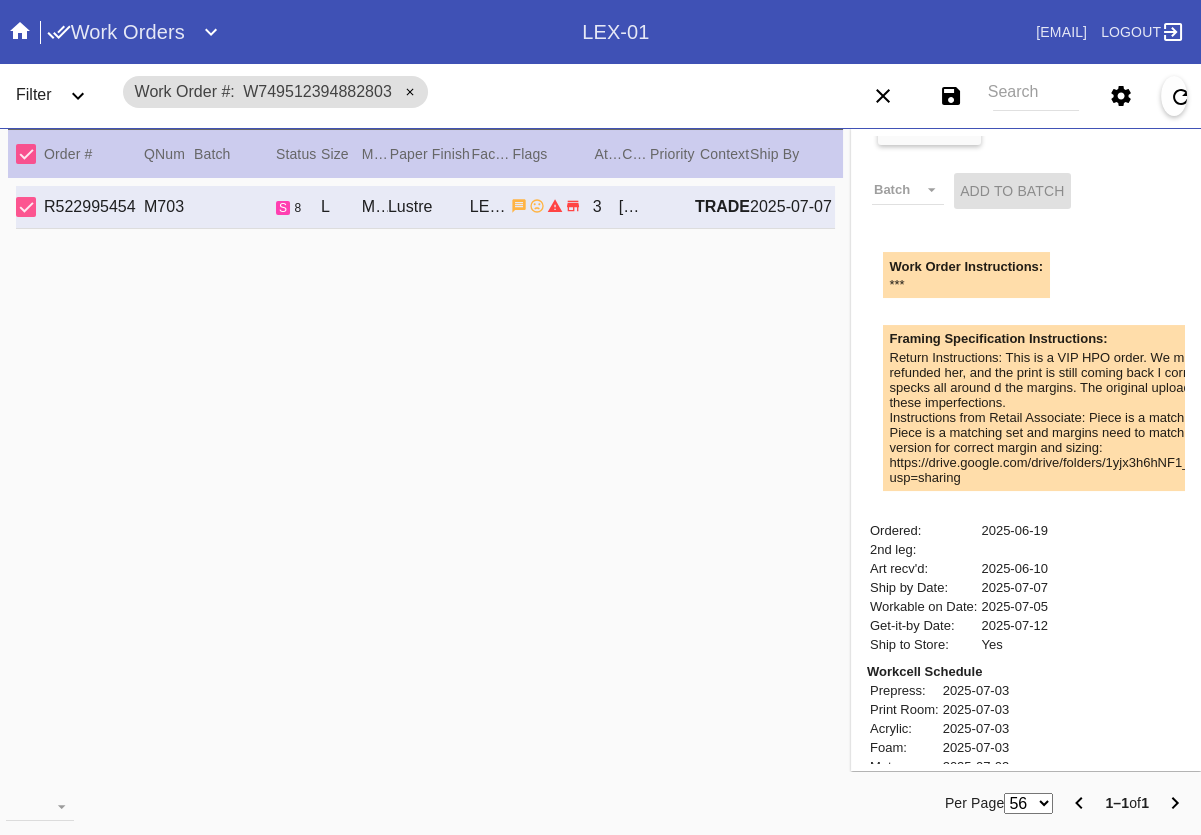 scroll, scrollTop: 805, scrollLeft: 0, axis: vertical 